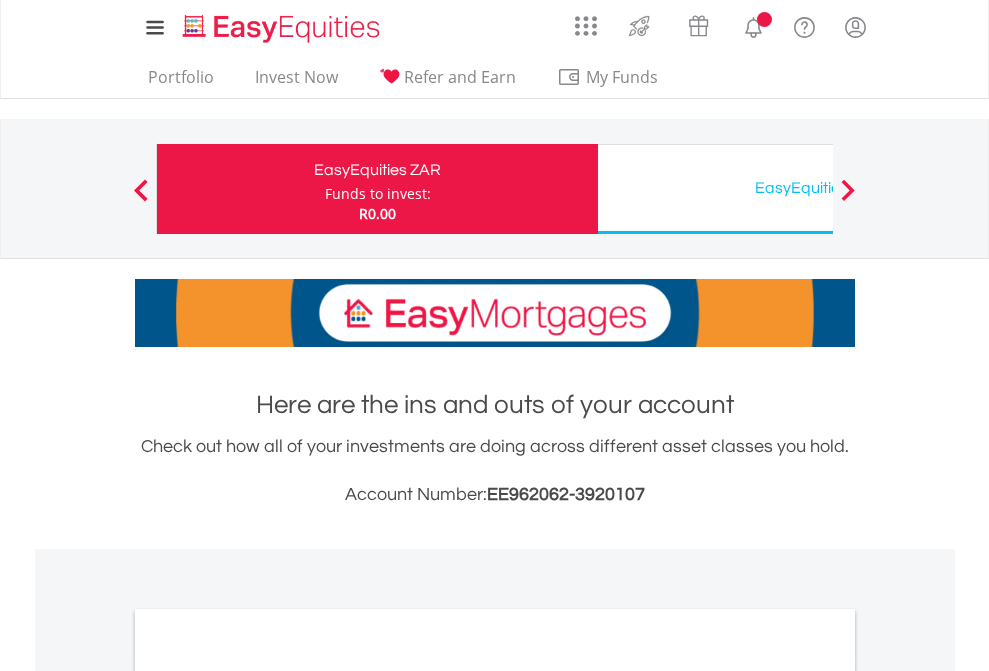scroll, scrollTop: 0, scrollLeft: 0, axis: both 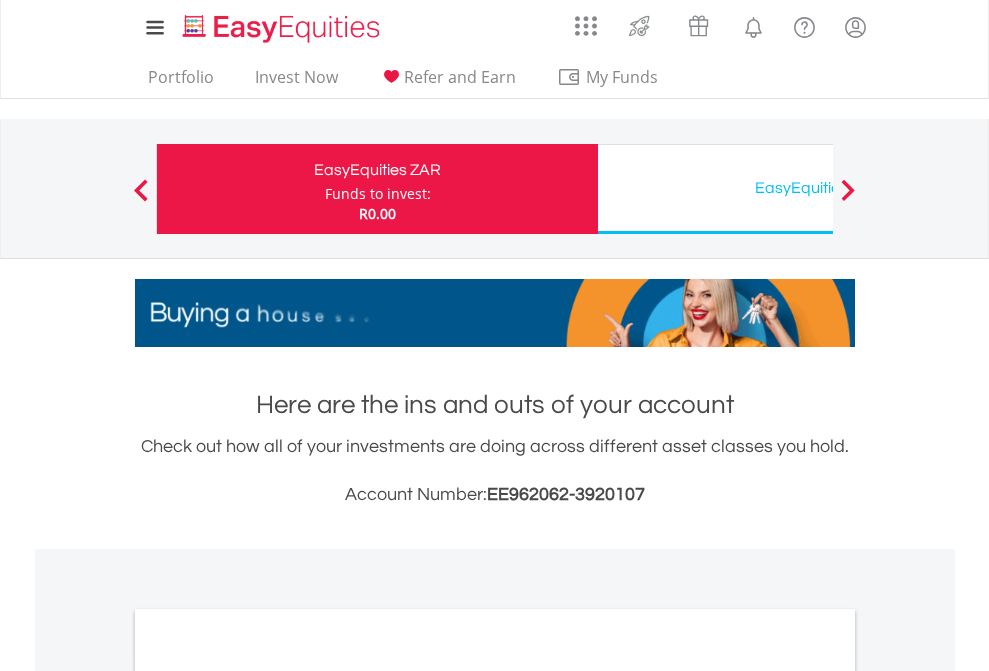 click on "Funds to invest:" at bounding box center [378, 194] 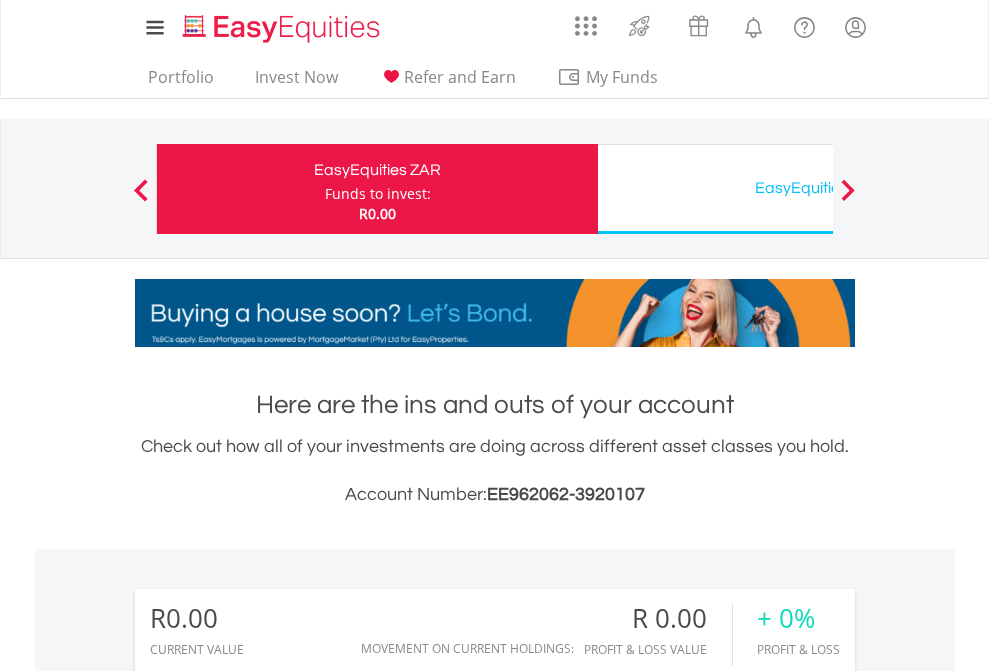 scroll, scrollTop: 999808, scrollLeft: 999687, axis: both 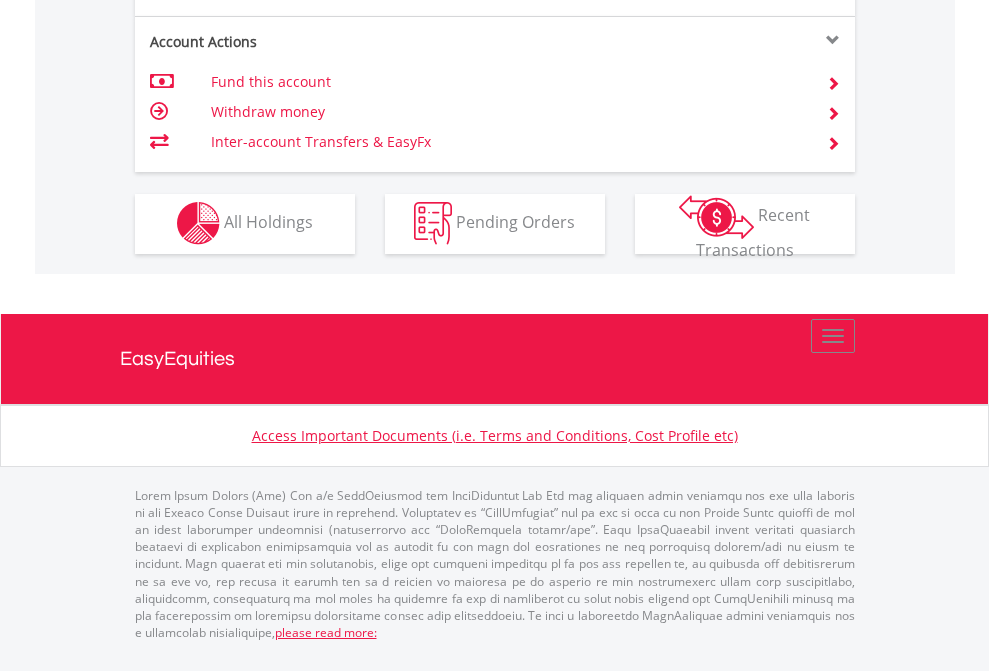 click on "Investment types" at bounding box center (706, -353) 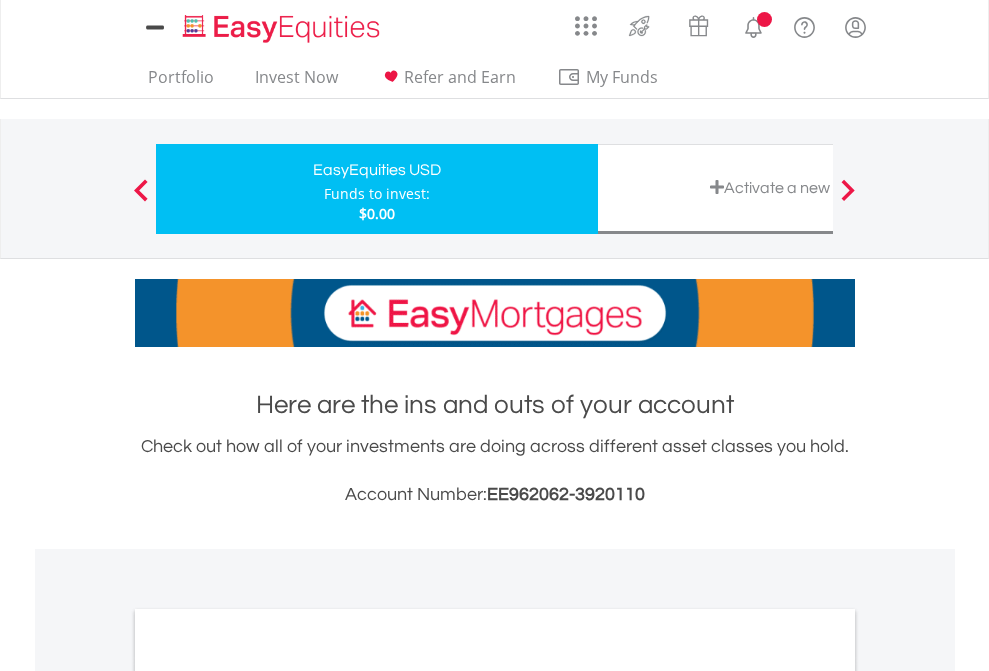 scroll, scrollTop: 0, scrollLeft: 0, axis: both 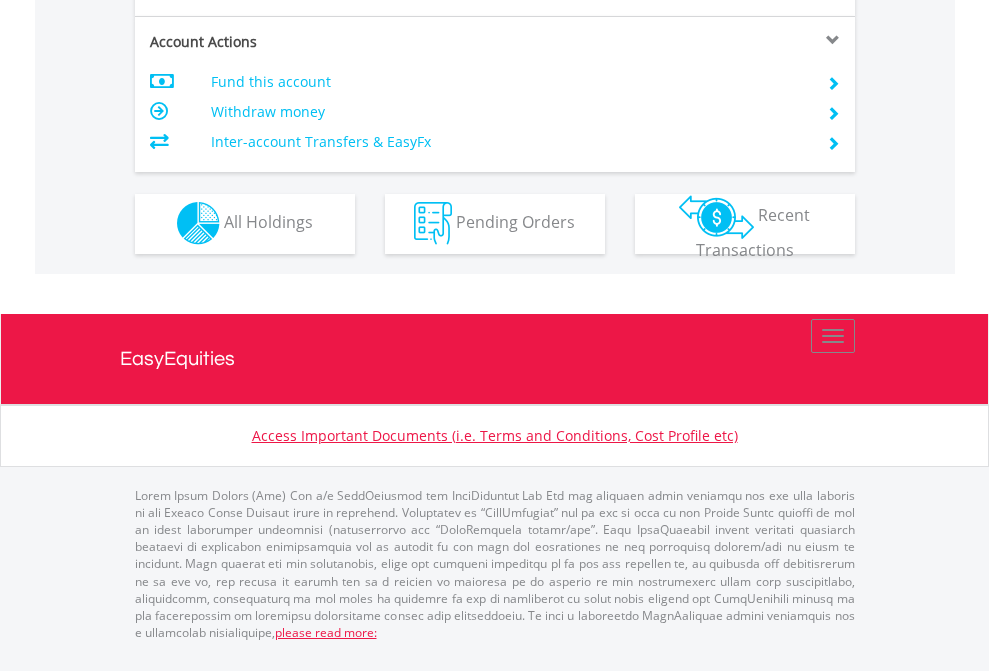 click on "Investment types" at bounding box center (706, -353) 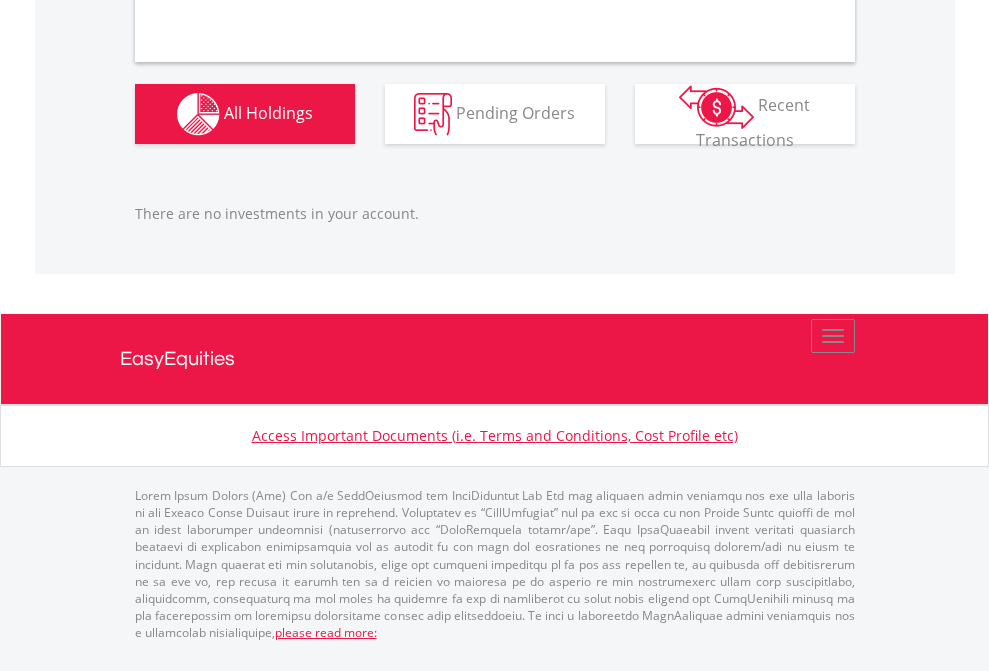 scroll, scrollTop: 1980, scrollLeft: 0, axis: vertical 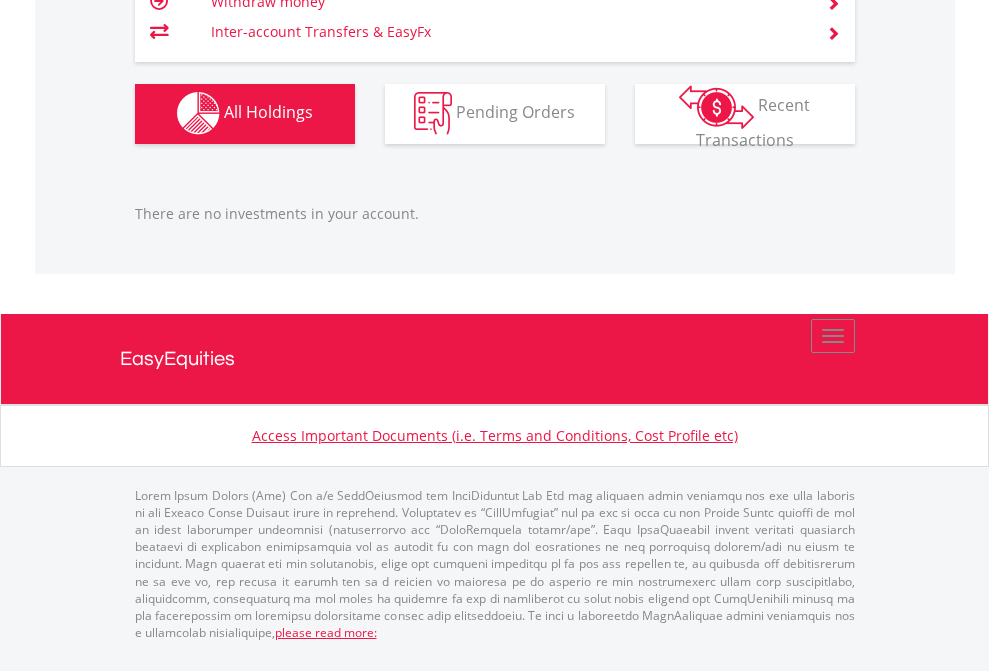 click on "EasyEquities USD" at bounding box center (818, -1142) 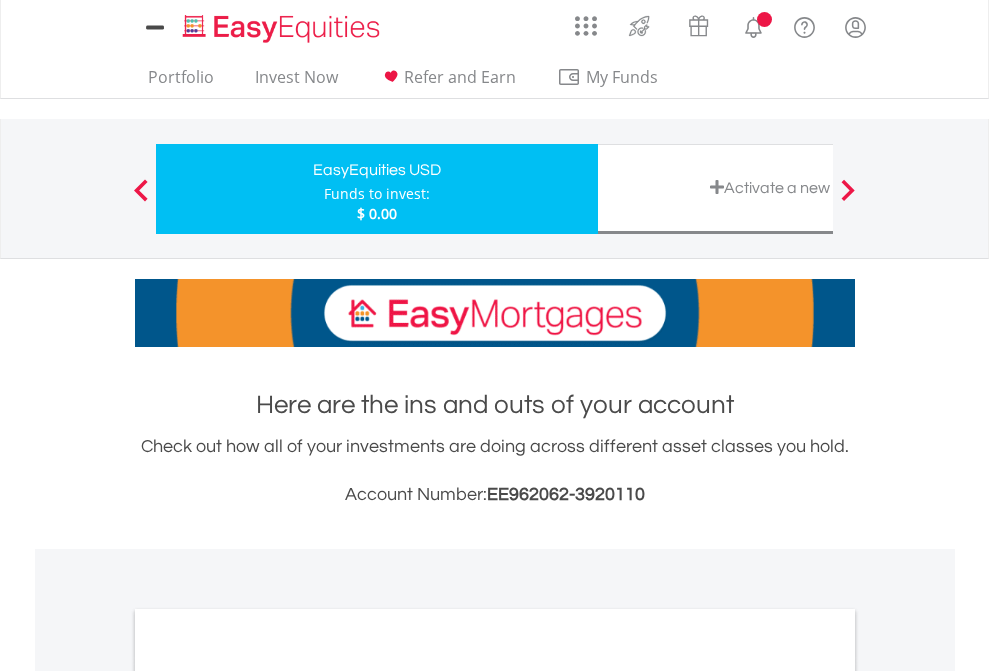 scroll, scrollTop: 0, scrollLeft: 0, axis: both 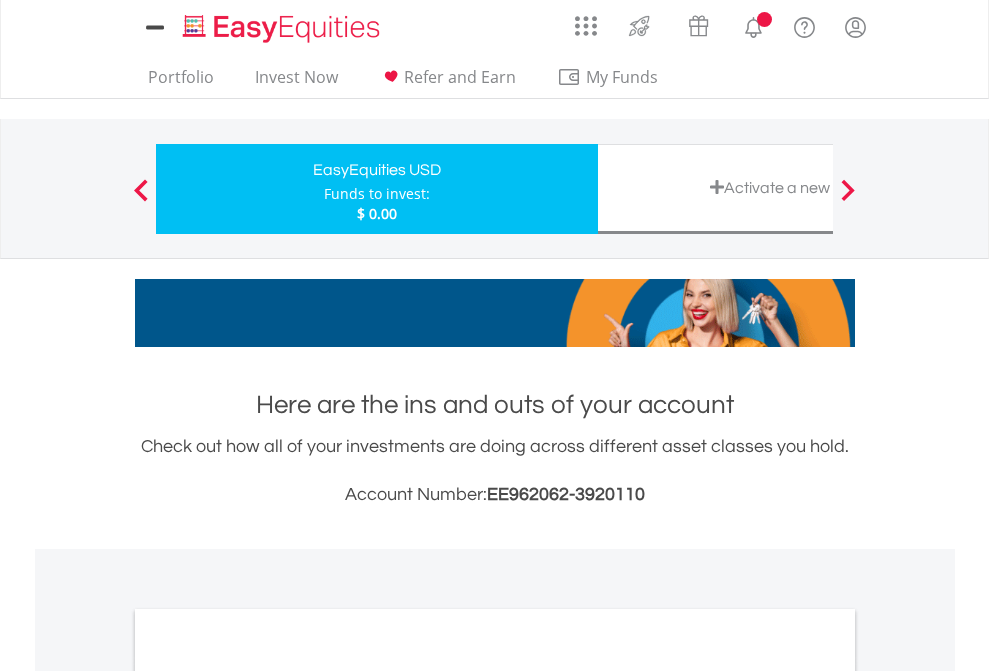 click on "All Holdings" at bounding box center (268, 1096) 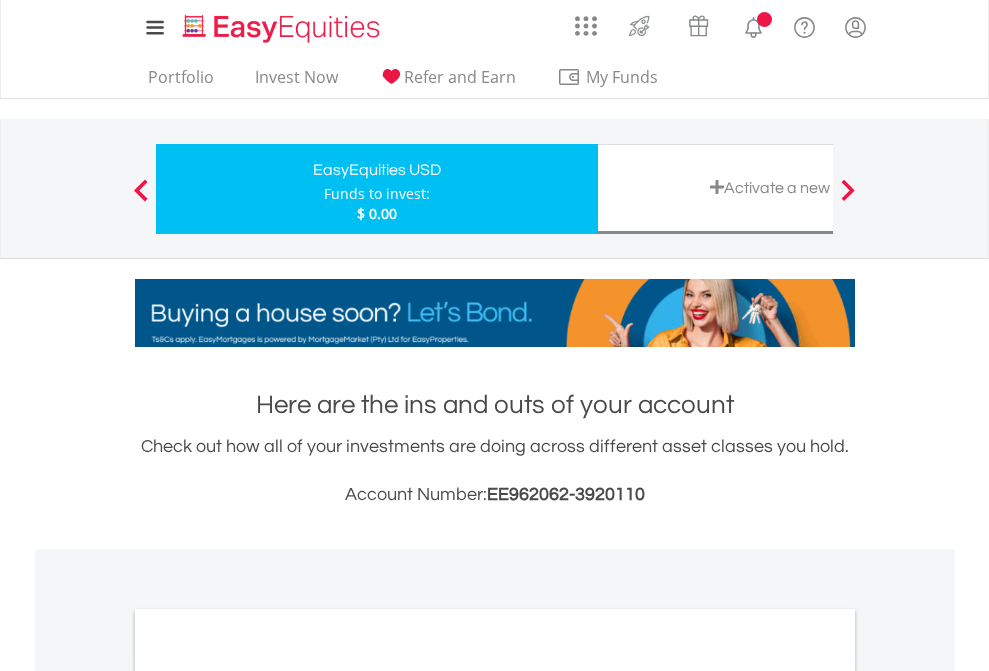 scroll, scrollTop: 1202, scrollLeft: 0, axis: vertical 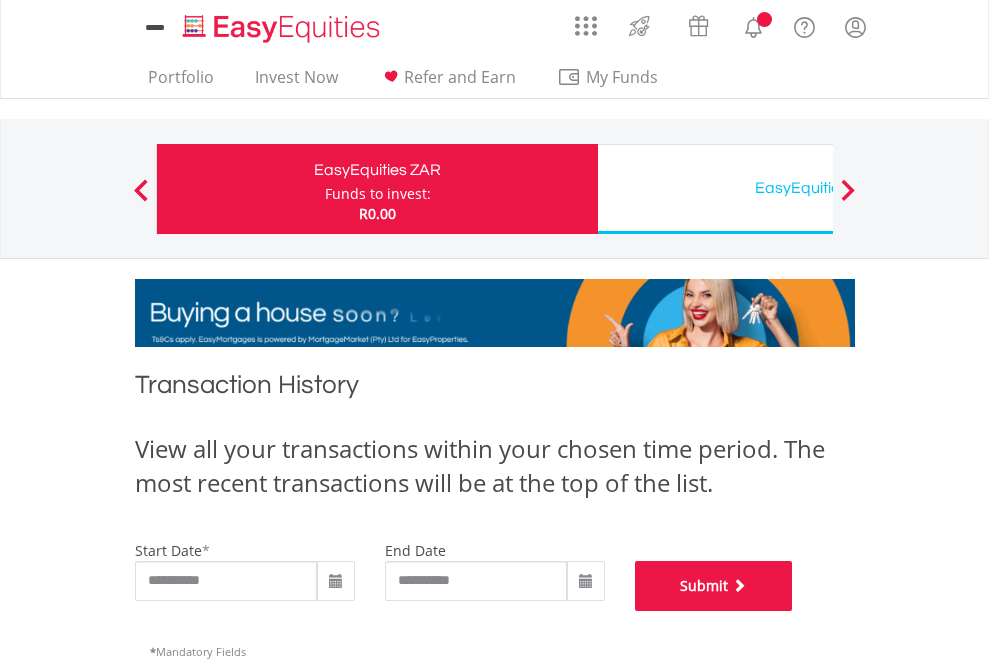 click on "Submit" at bounding box center (714, 586) 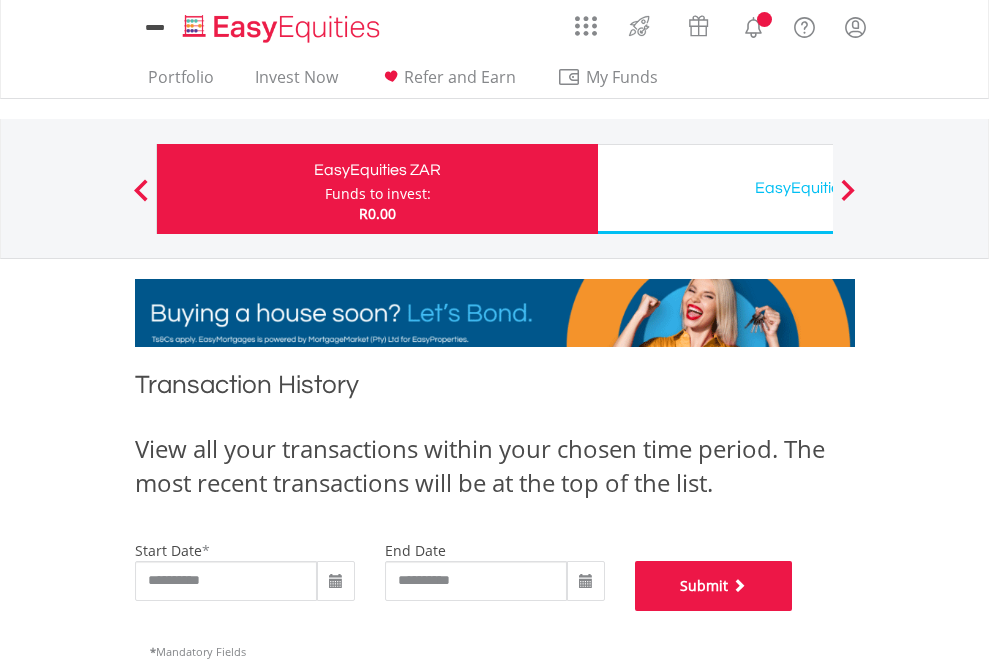 scroll, scrollTop: 811, scrollLeft: 0, axis: vertical 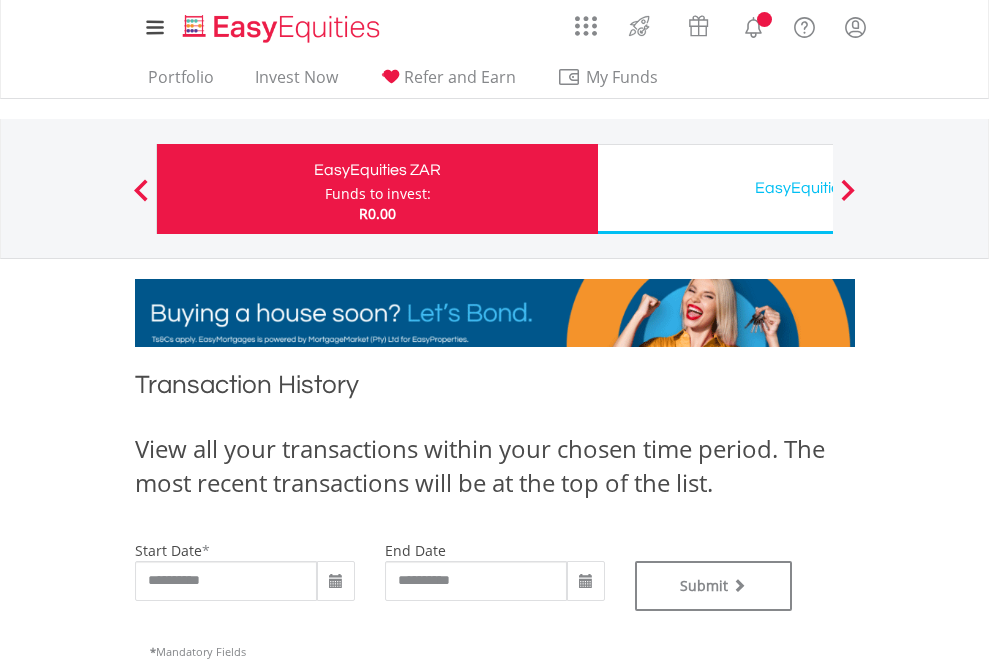 click on "EasyEquities USD" at bounding box center (818, 188) 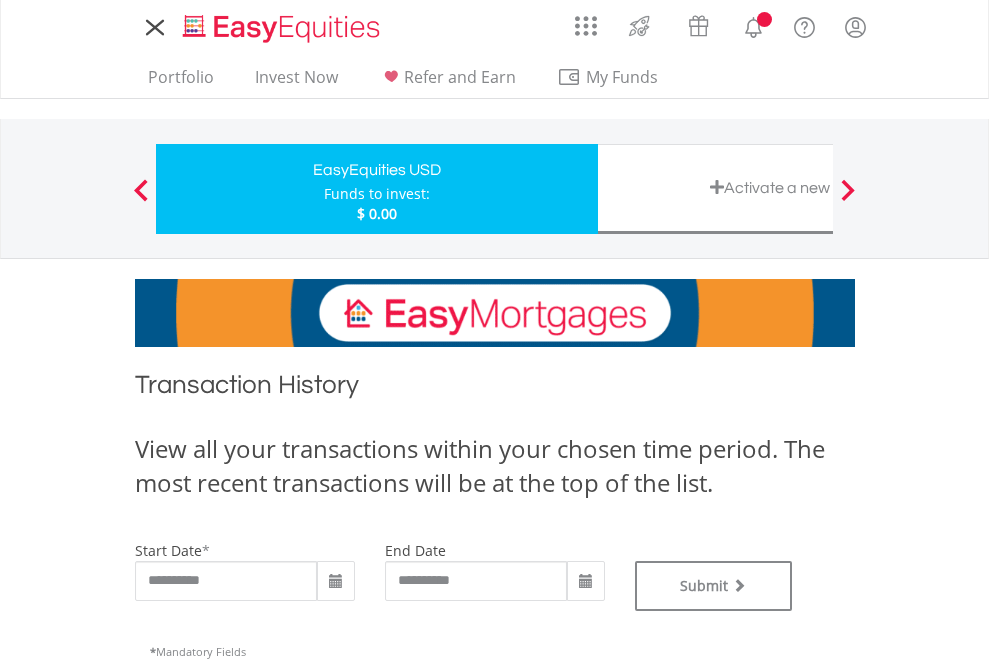 scroll, scrollTop: 0, scrollLeft: 0, axis: both 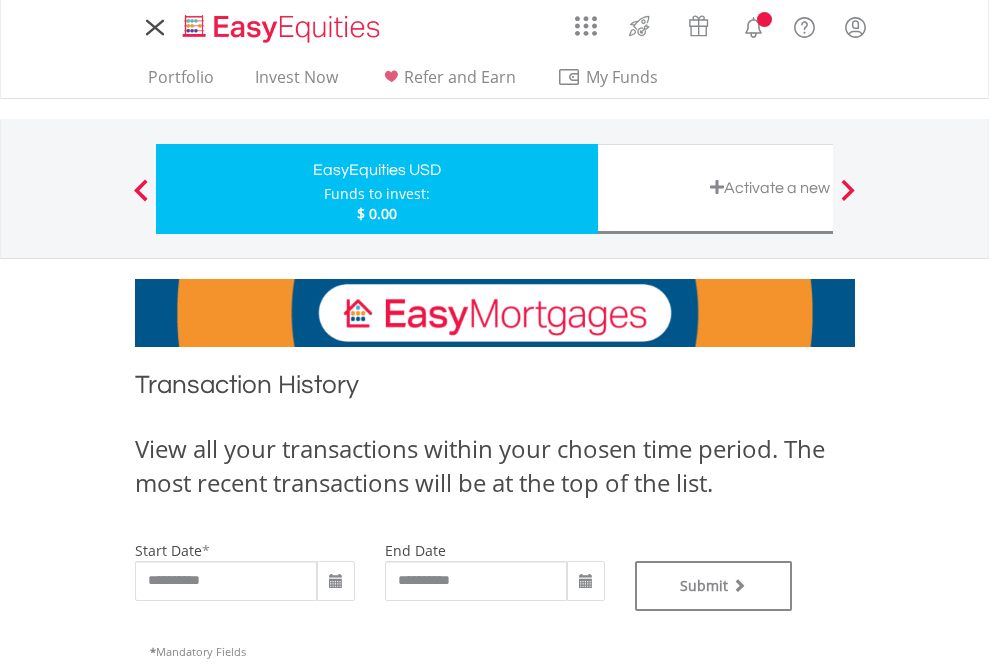 type on "**********" 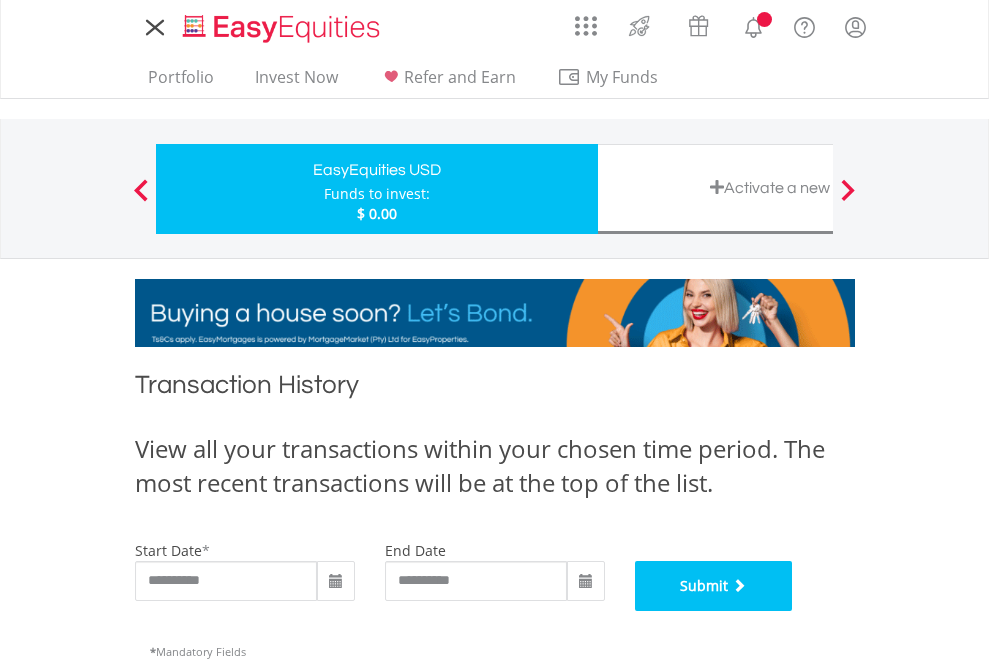 click on "Submit" at bounding box center (714, 586) 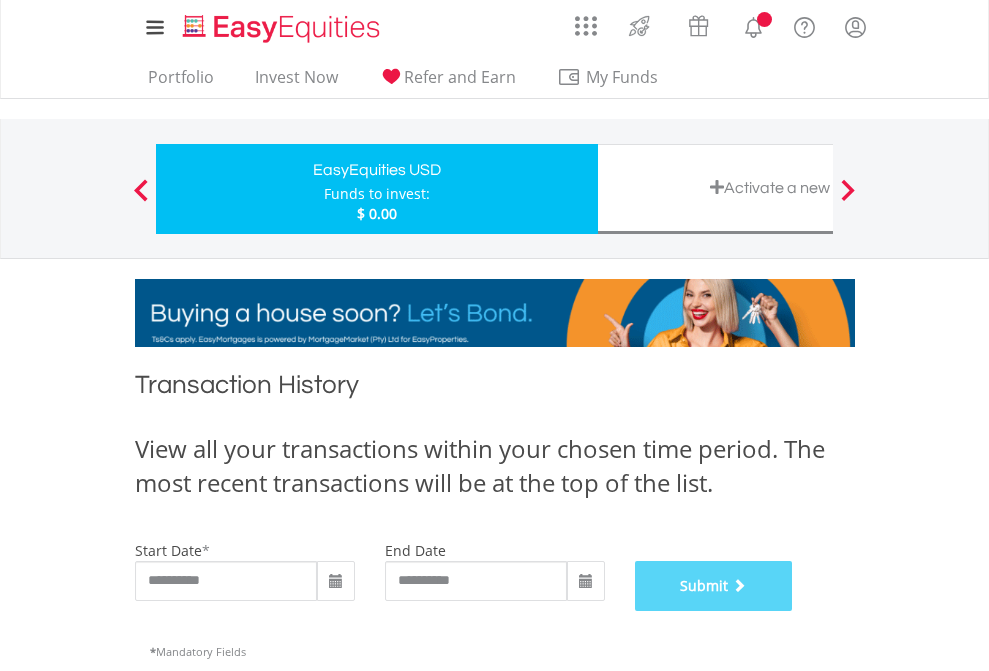 scroll, scrollTop: 811, scrollLeft: 0, axis: vertical 